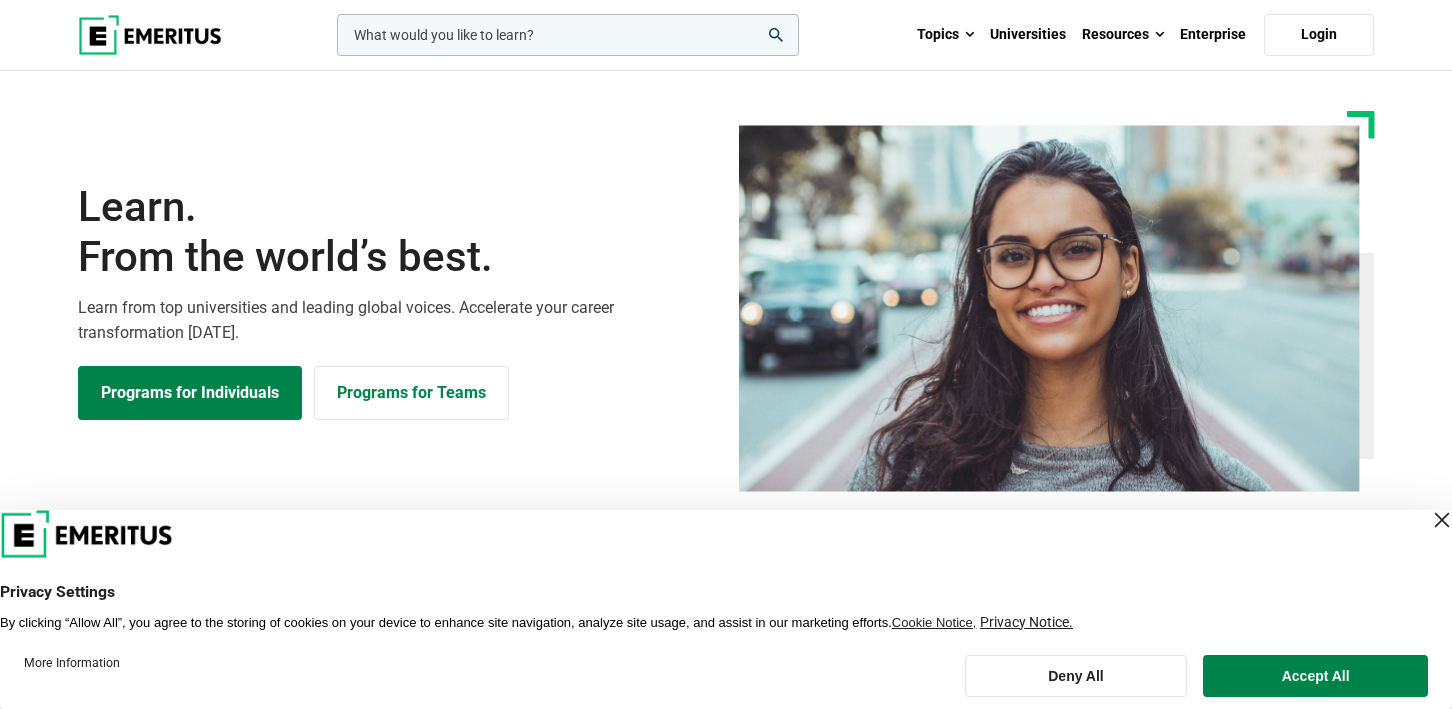 scroll, scrollTop: 11, scrollLeft: 0, axis: vertical 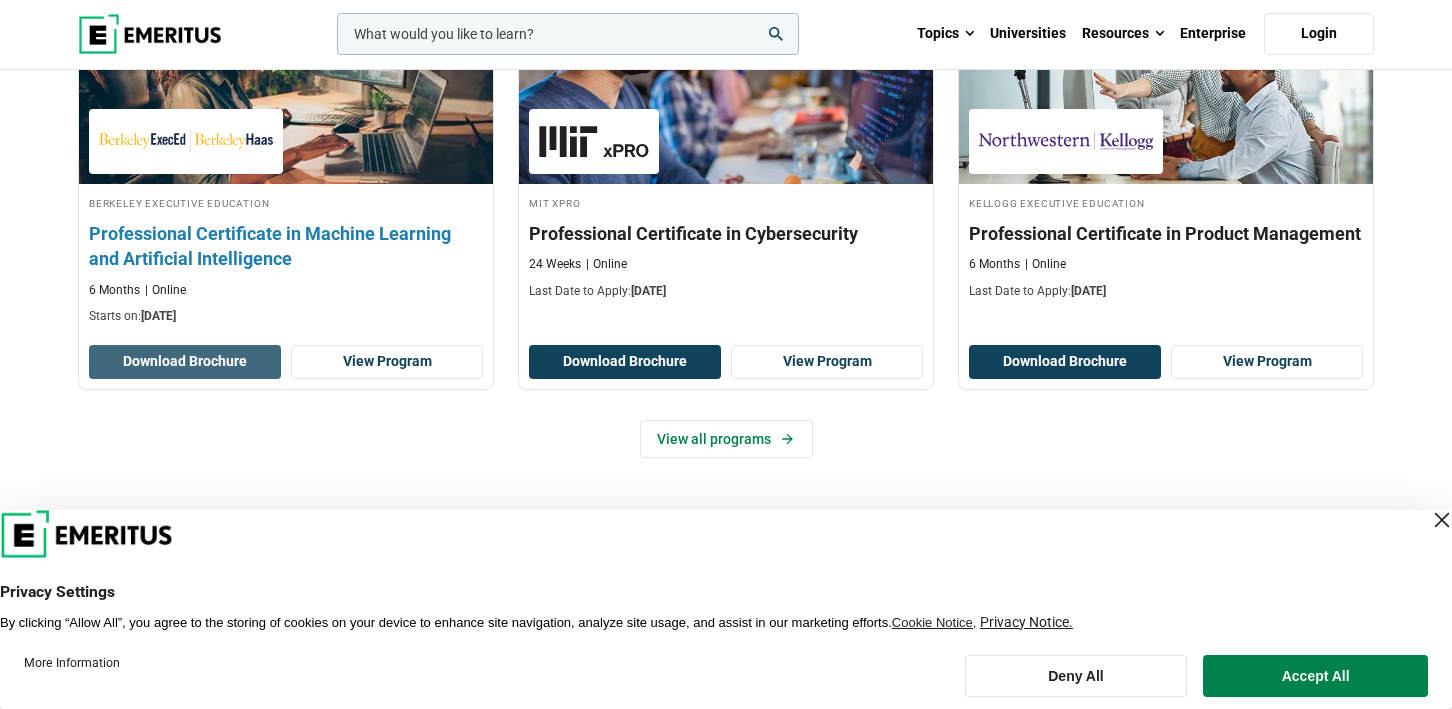 click on "Download Brochure" at bounding box center [185, 362] 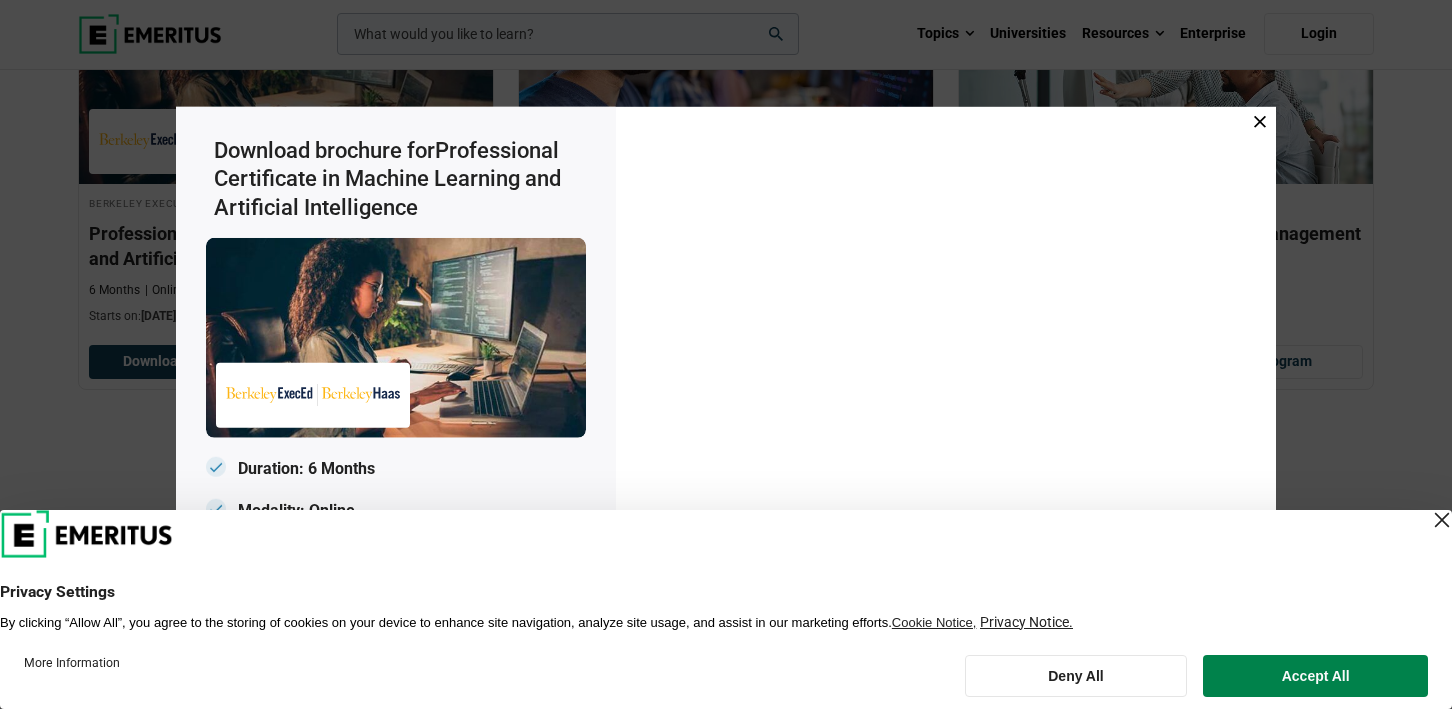 click at bounding box center [946, 354] 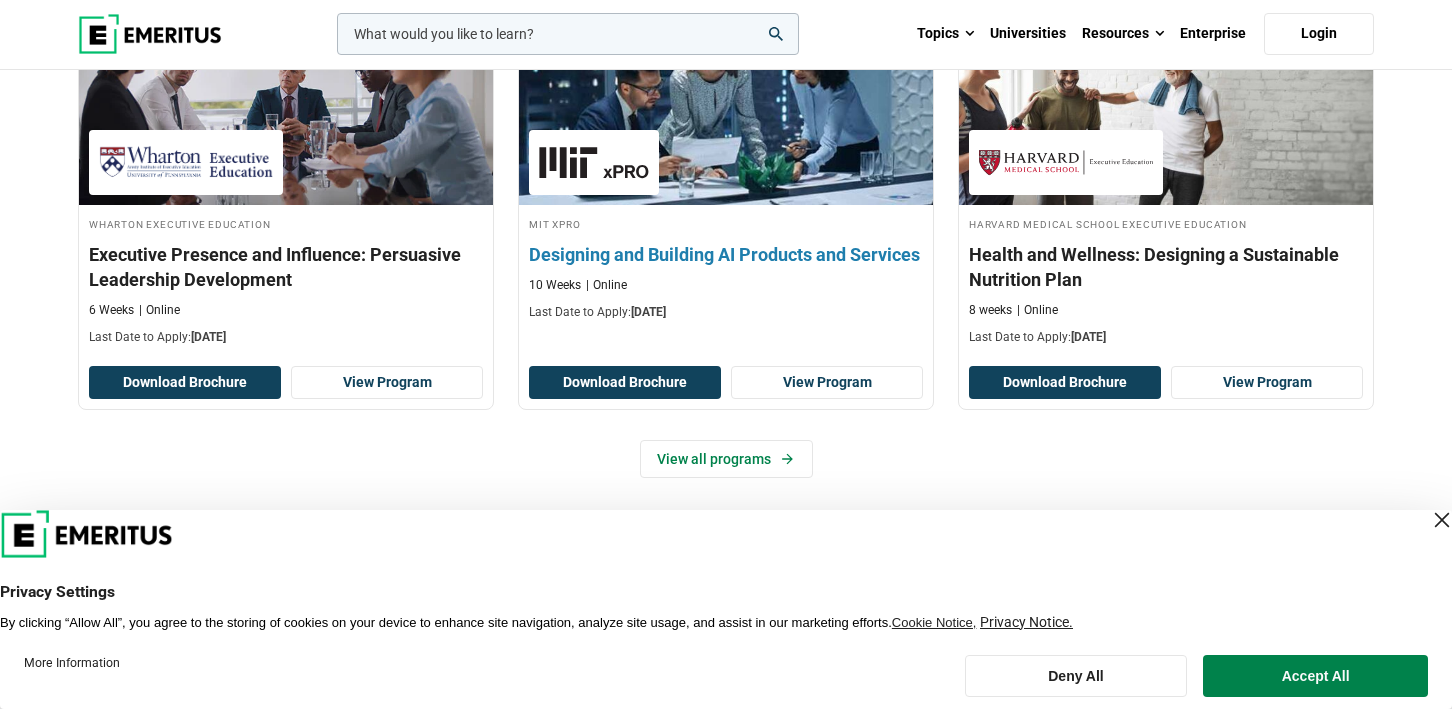 scroll, scrollTop: 2204, scrollLeft: 0, axis: vertical 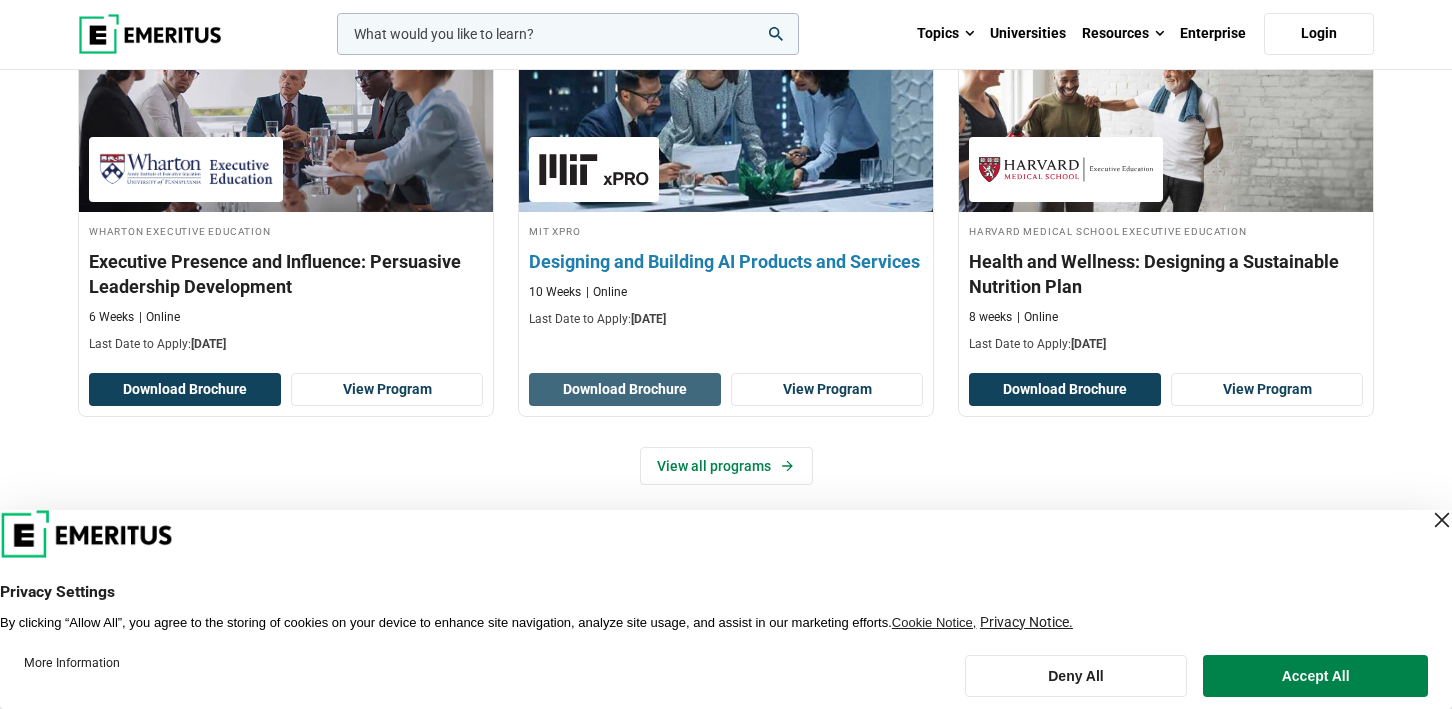 click on "Download Brochure" at bounding box center (625, 390) 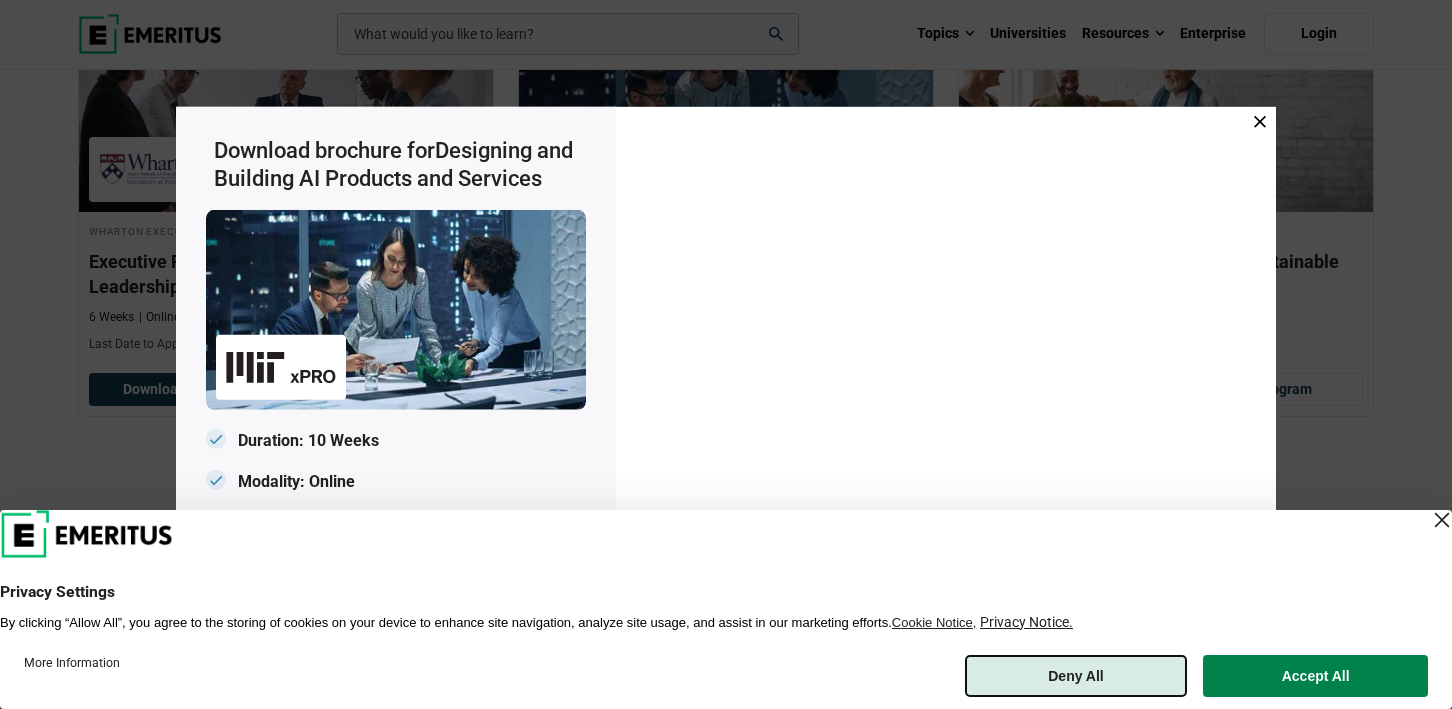 click on "Deny All" at bounding box center [1076, 676] 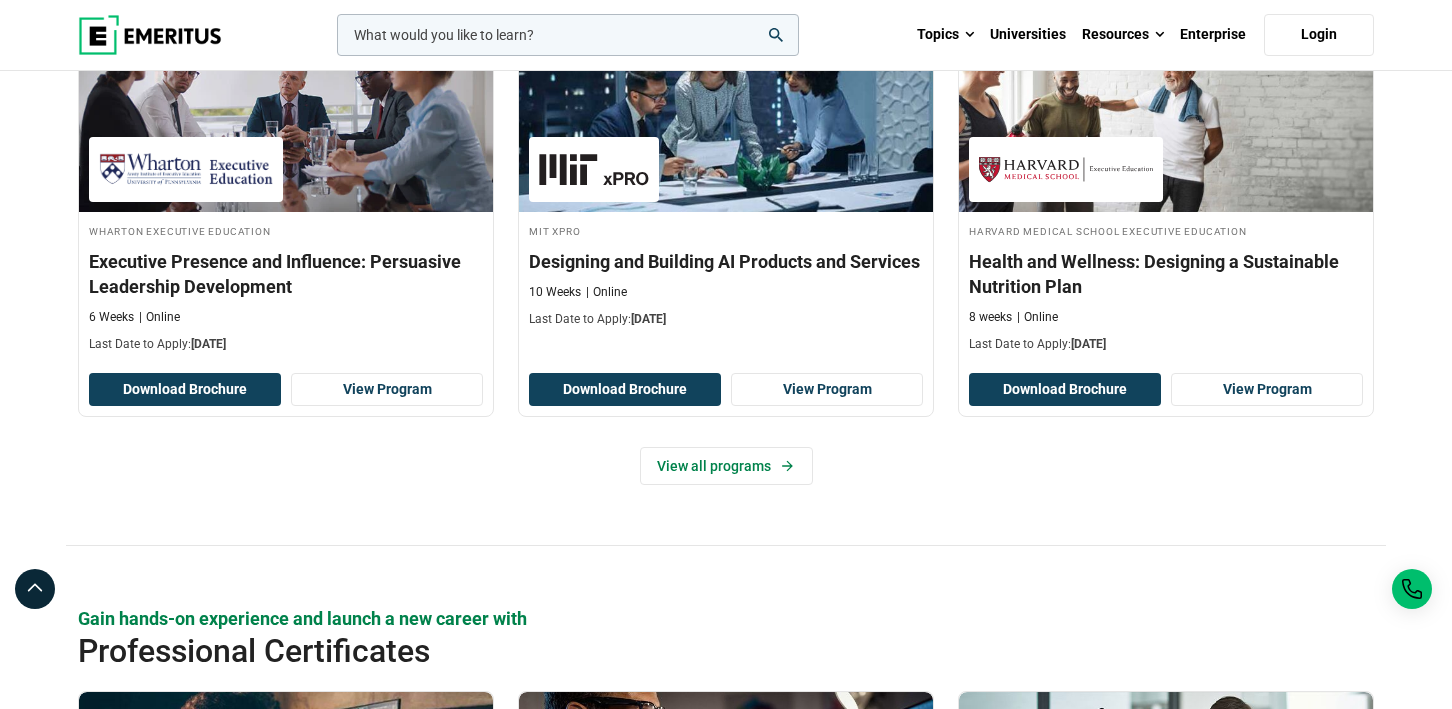 scroll, scrollTop: 0, scrollLeft: 0, axis: both 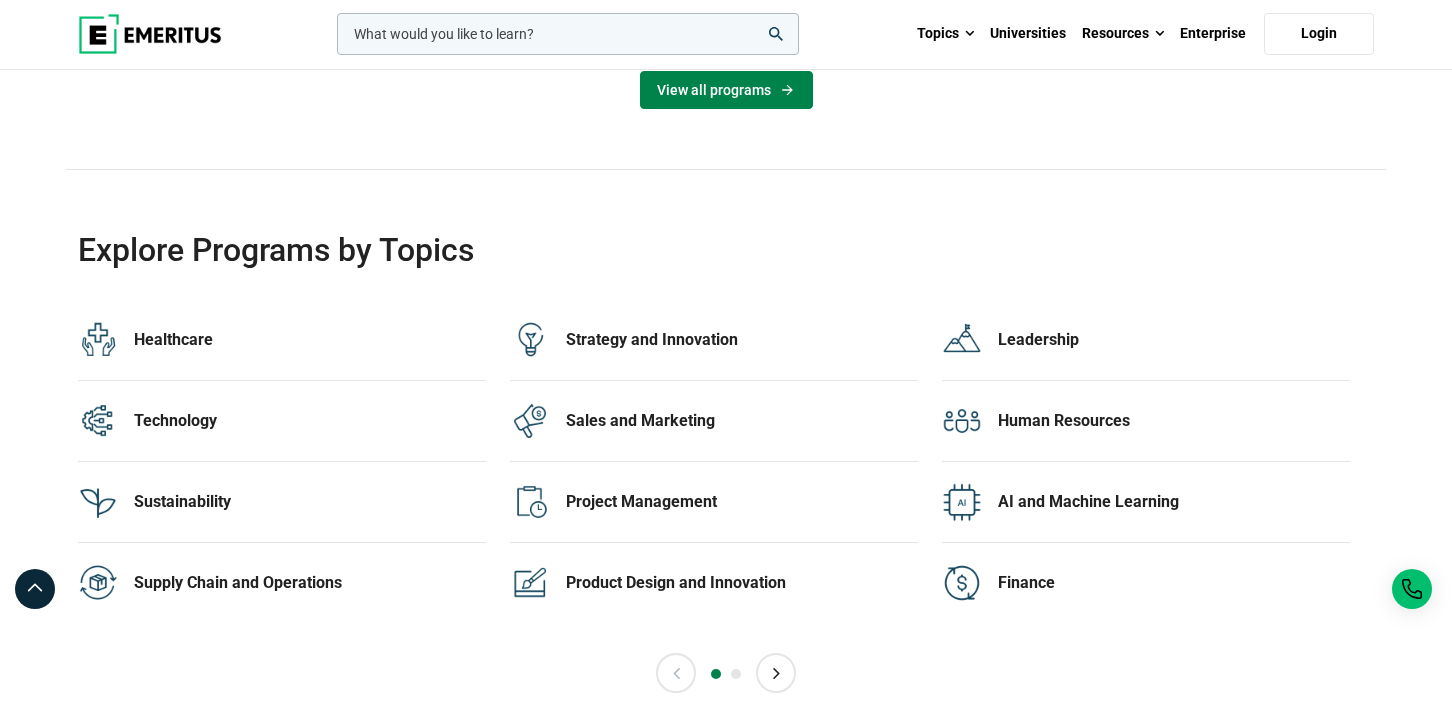 click on "View all programs" at bounding box center (726, 90) 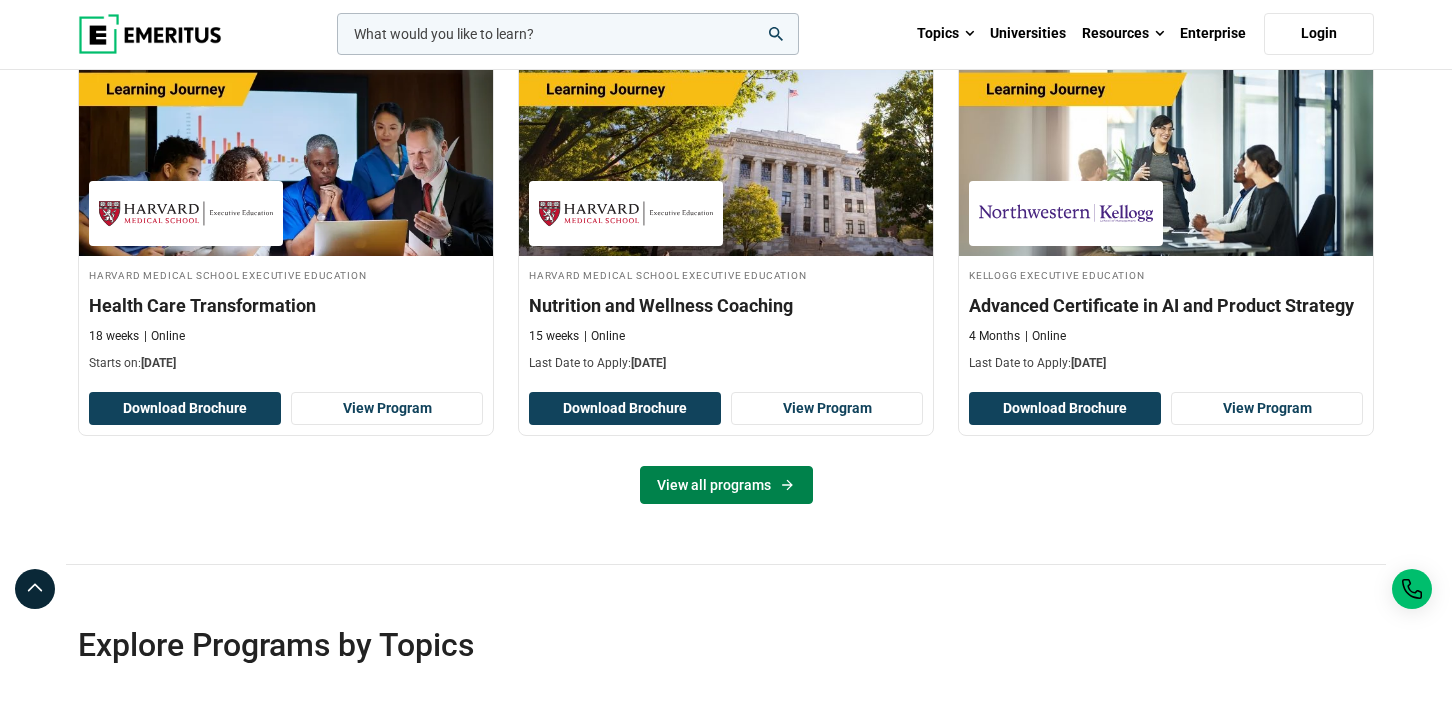 scroll, scrollTop: 3204, scrollLeft: 0, axis: vertical 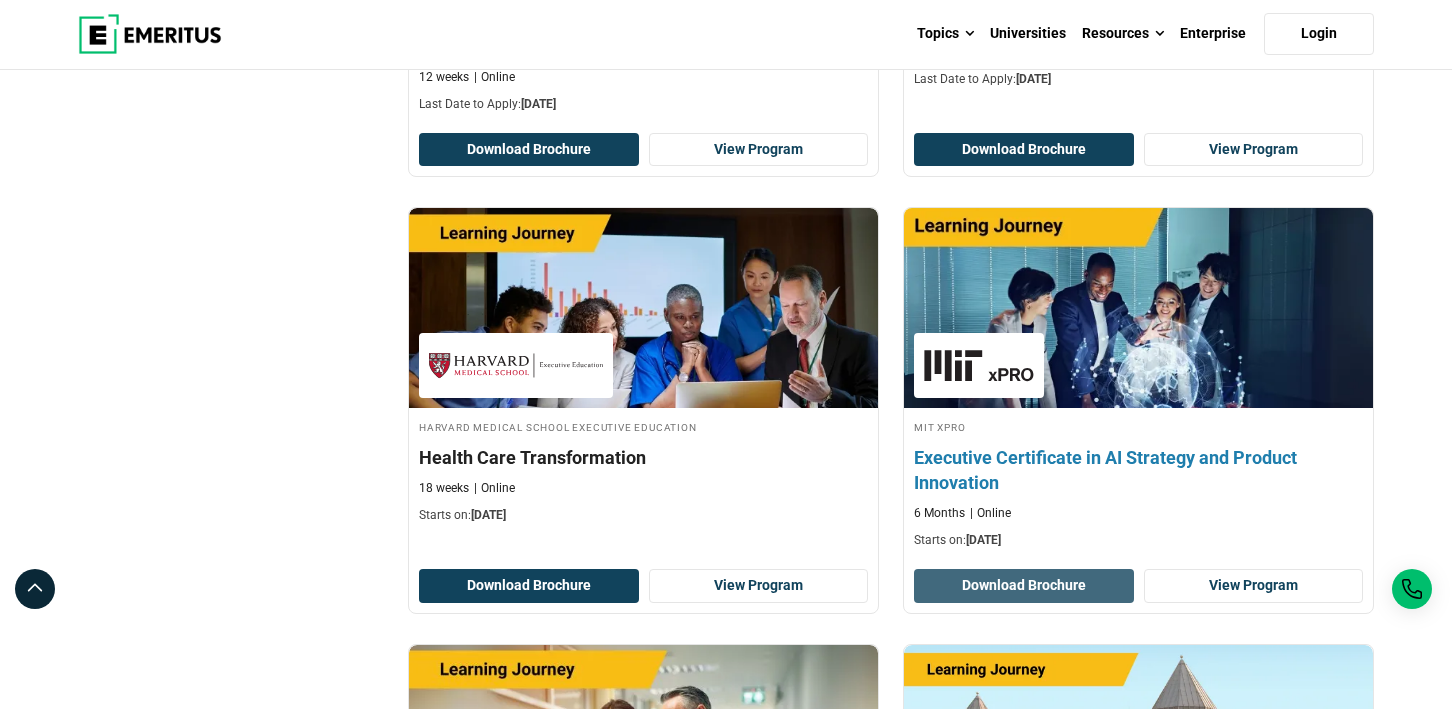 click on "Download Brochure" at bounding box center (1024, 586) 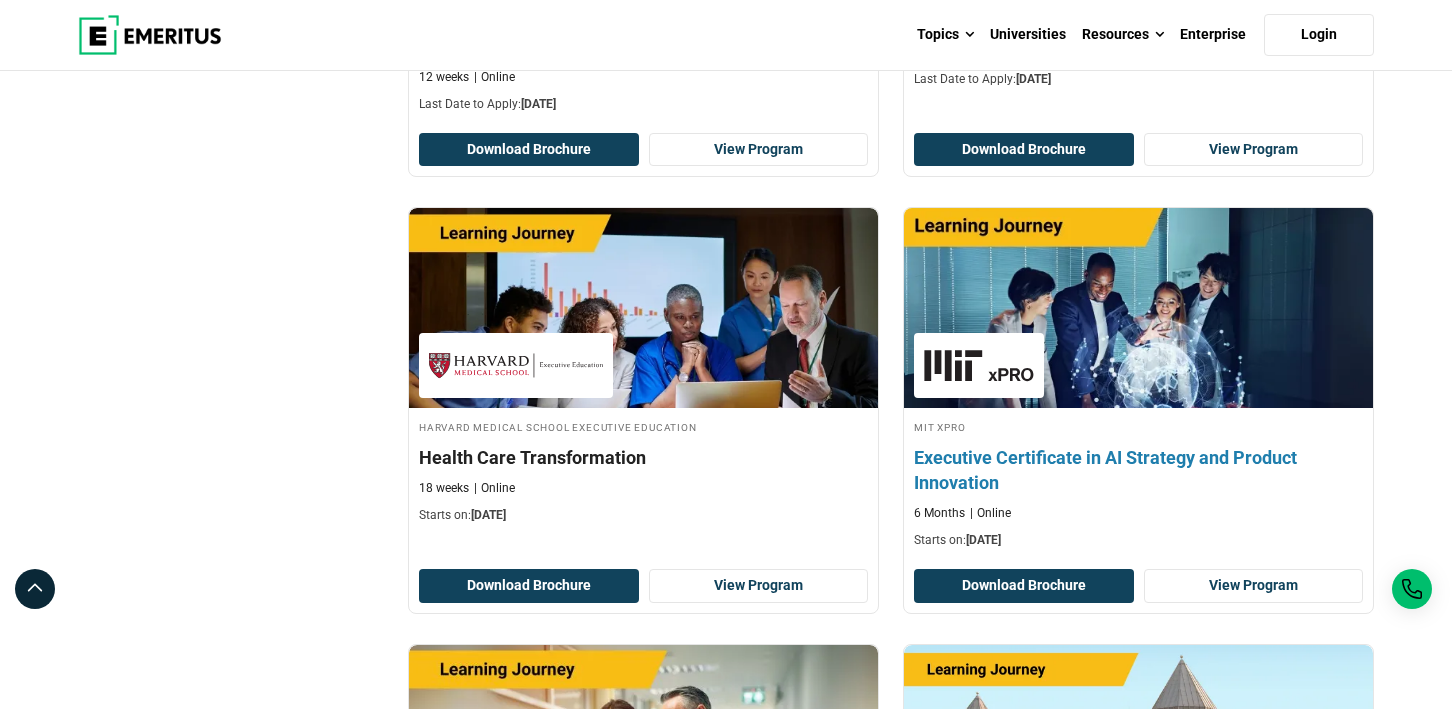 scroll, scrollTop: 0, scrollLeft: 0, axis: both 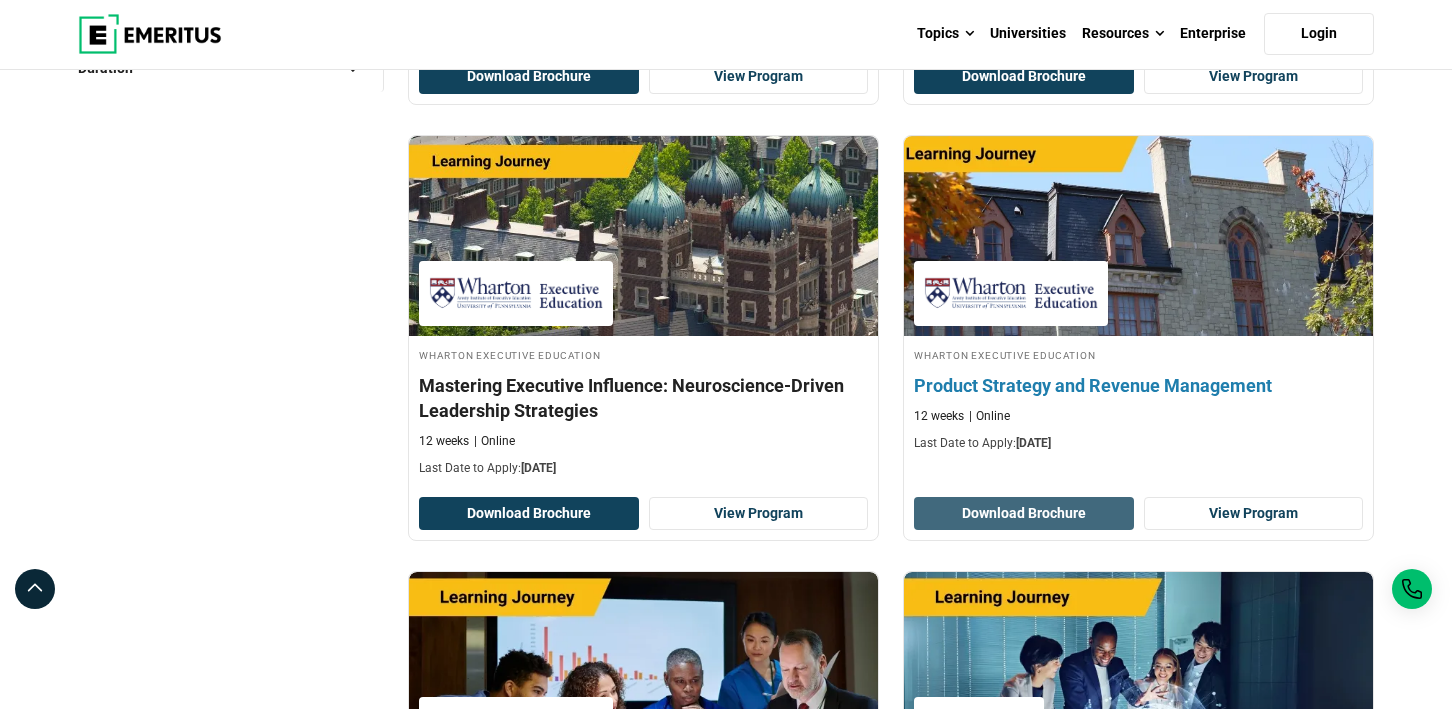 click on "Download Brochure" at bounding box center (1024, 514) 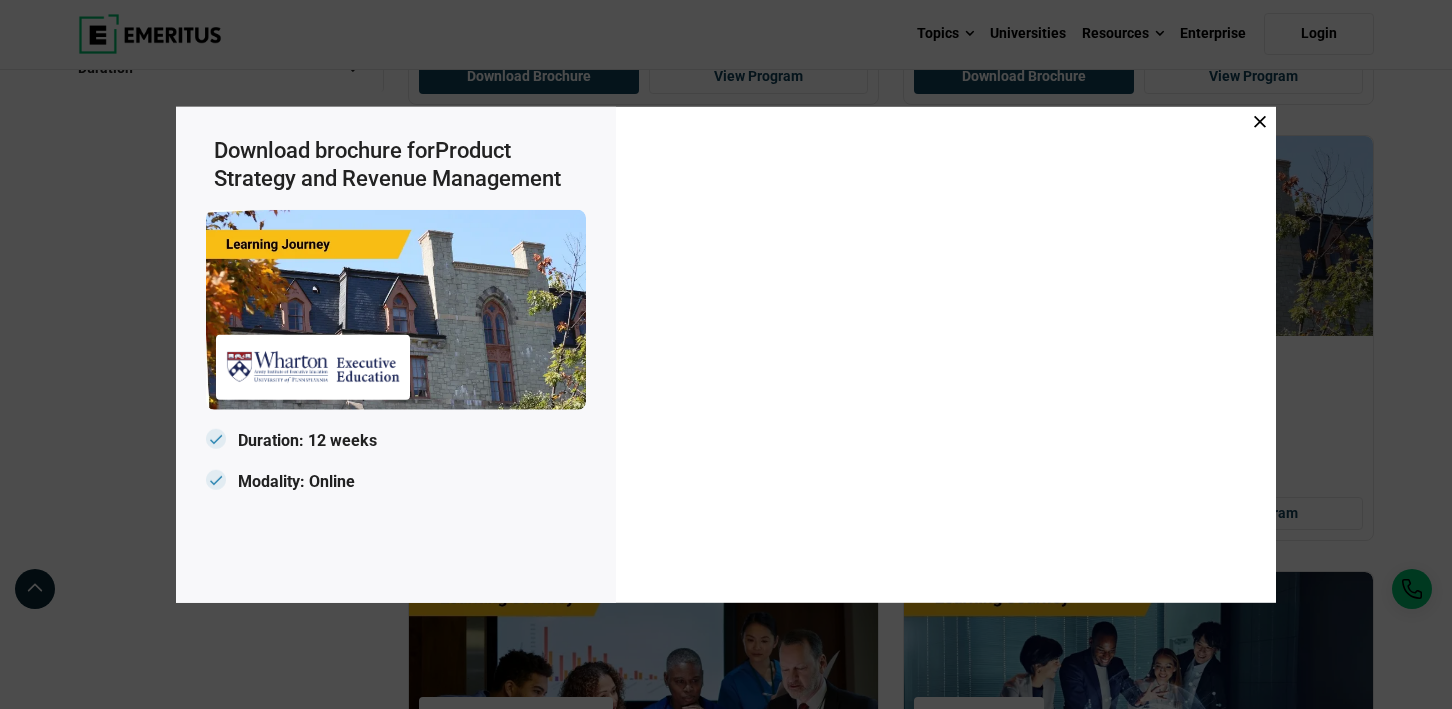click 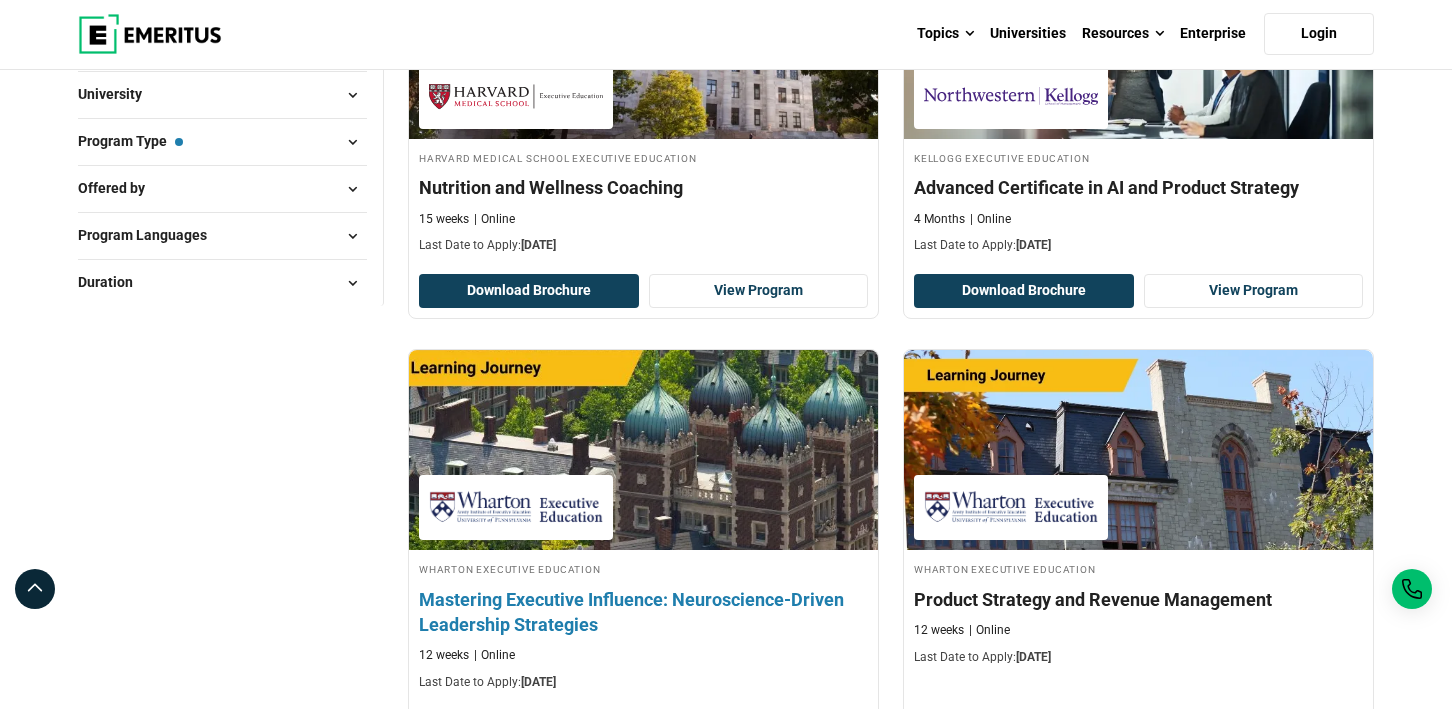 scroll, scrollTop: 478, scrollLeft: 0, axis: vertical 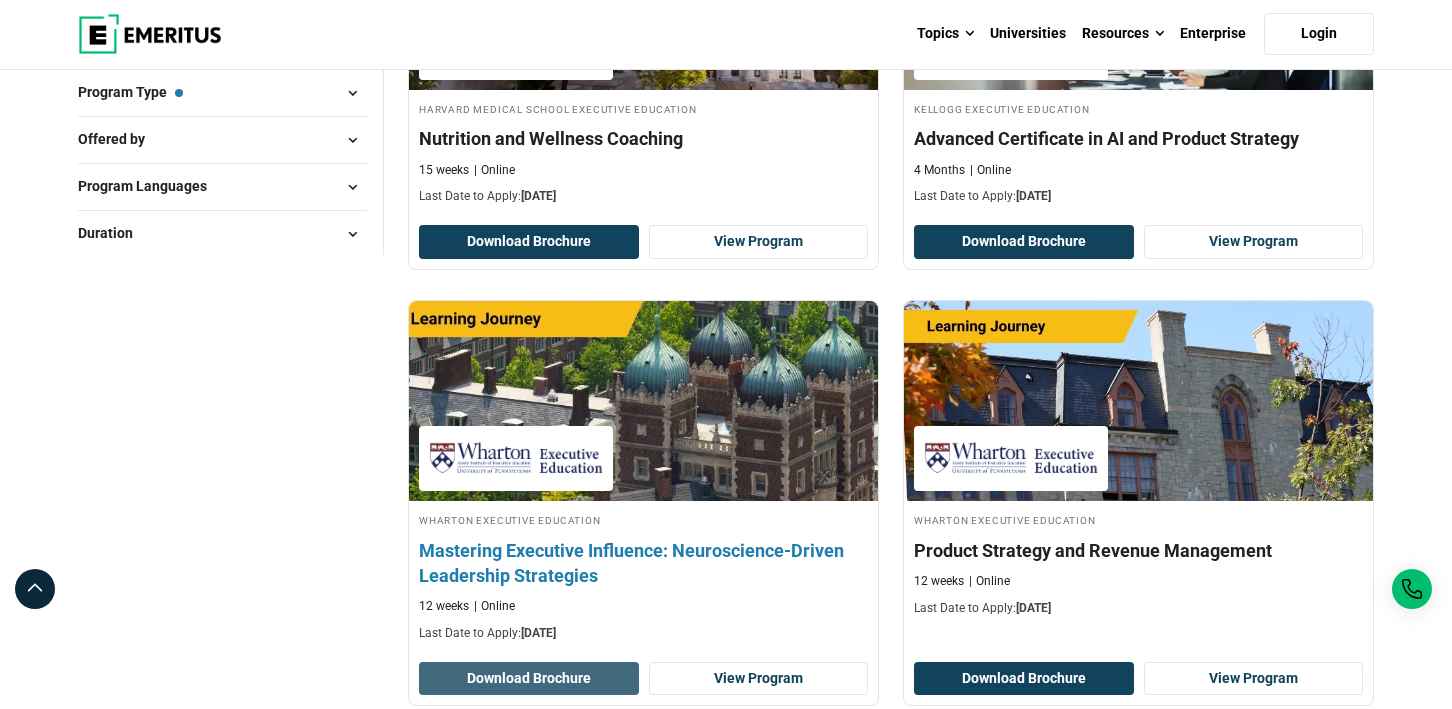 click on "Download Brochure" at bounding box center [529, 679] 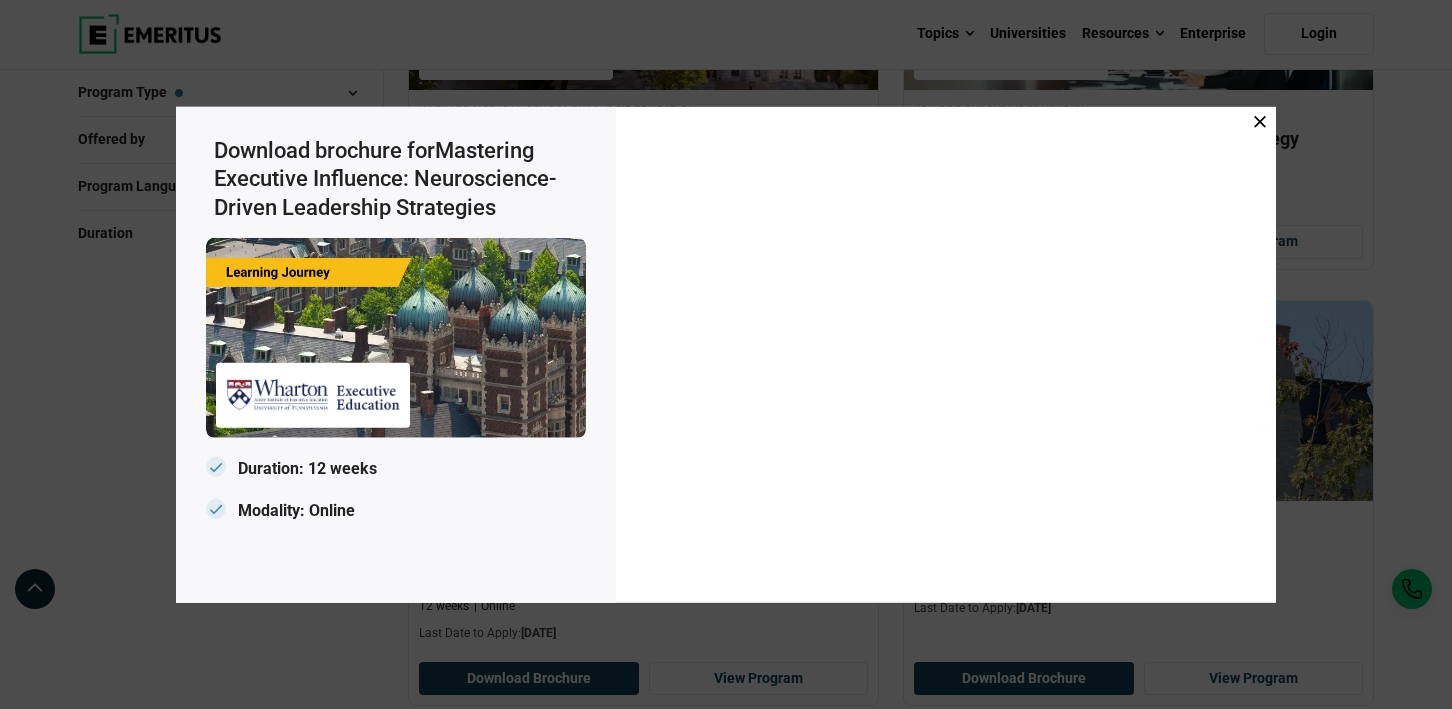click on "Download brochure for  Mastering Executive Influence: Neuroscience-Driven Leadership Strategies
Duration: 12 weeks
Modality: Online" at bounding box center [726, 354] 